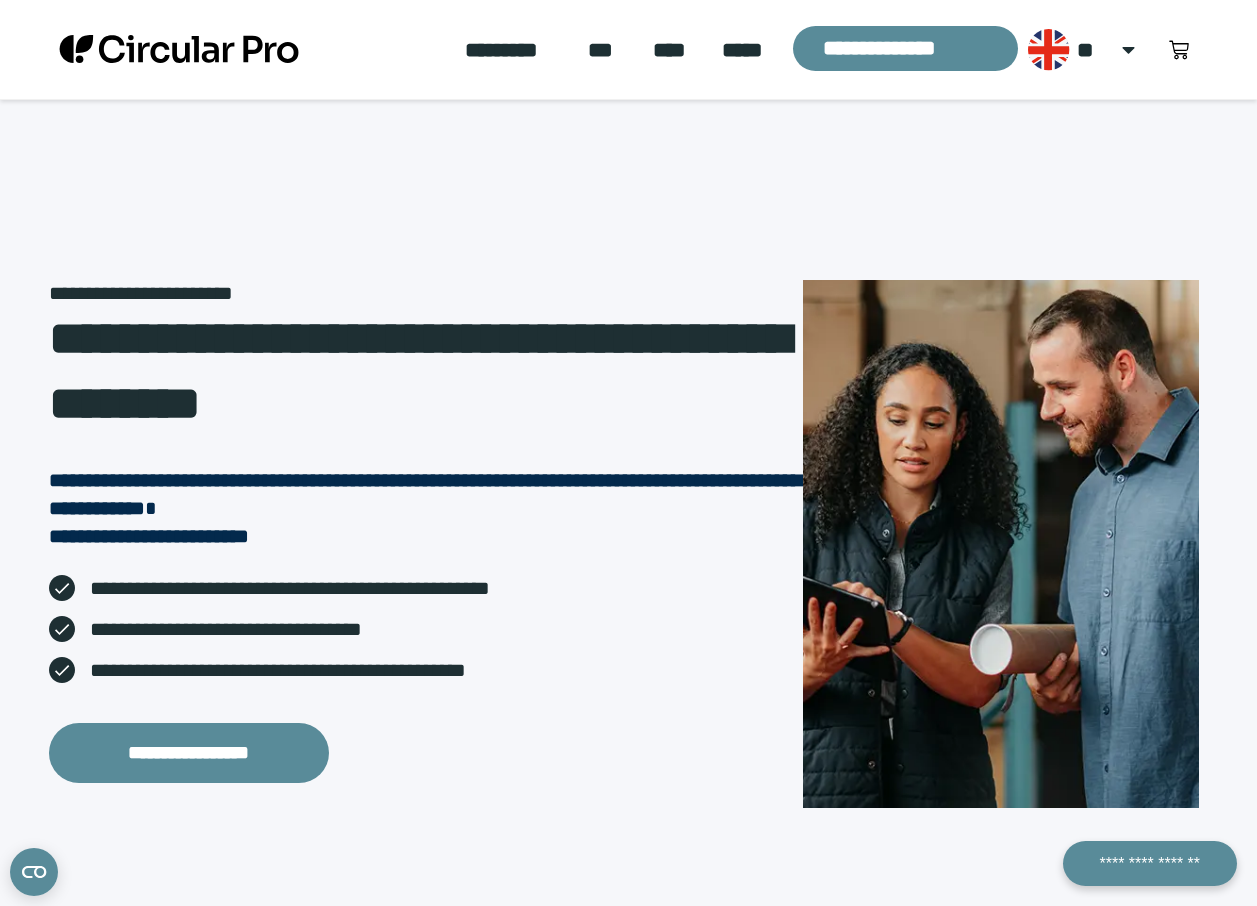 scroll, scrollTop: 0, scrollLeft: 0, axis: both 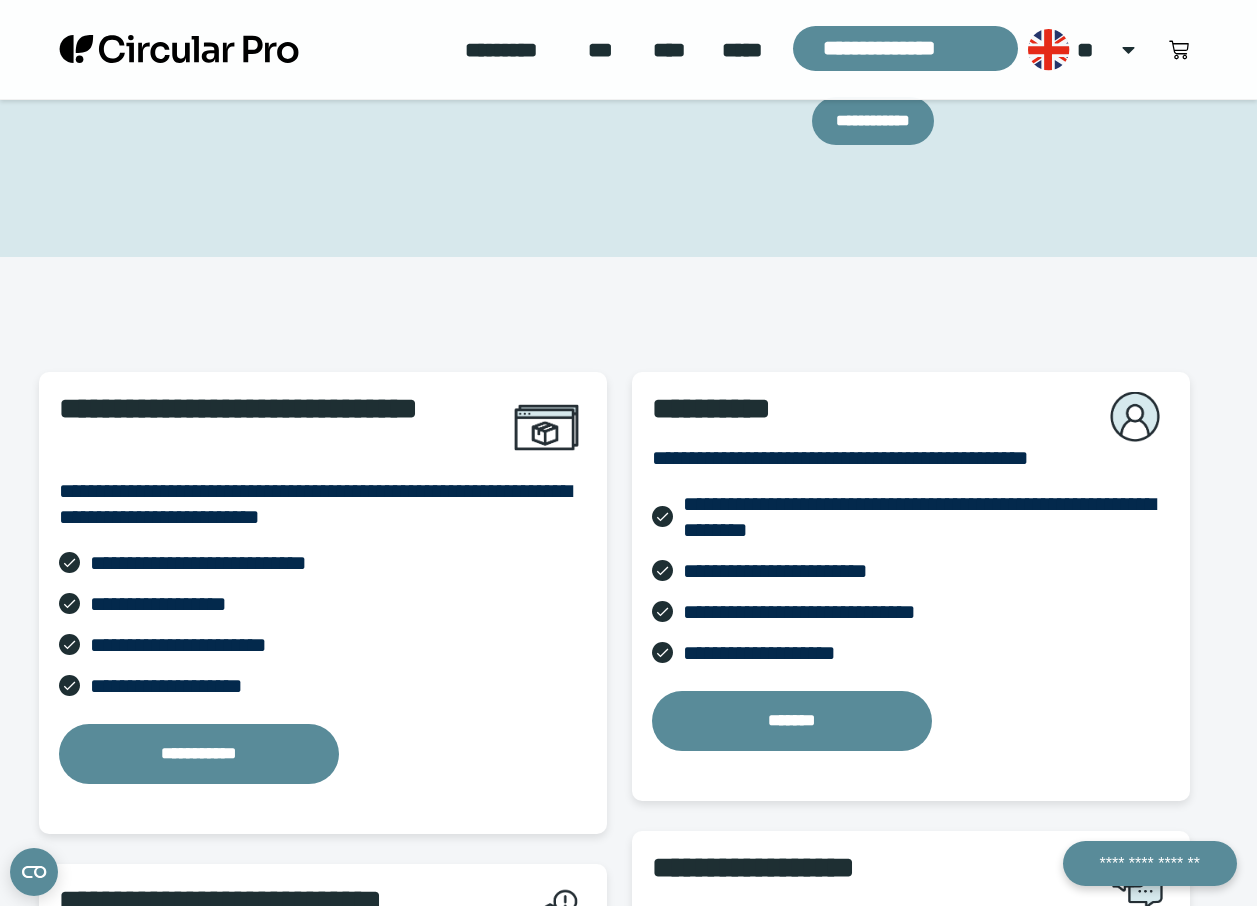 click on "*********" 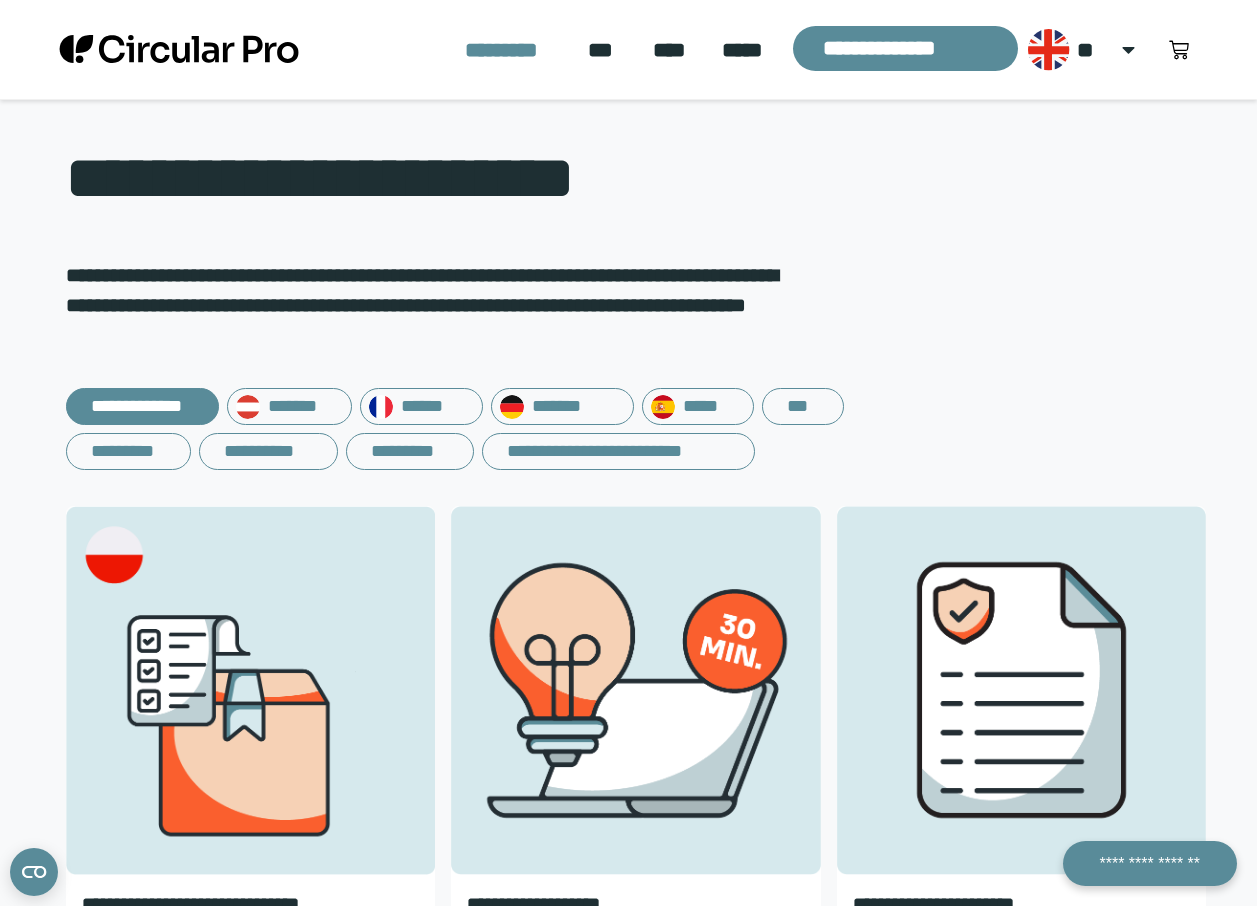 scroll, scrollTop: 0, scrollLeft: 0, axis: both 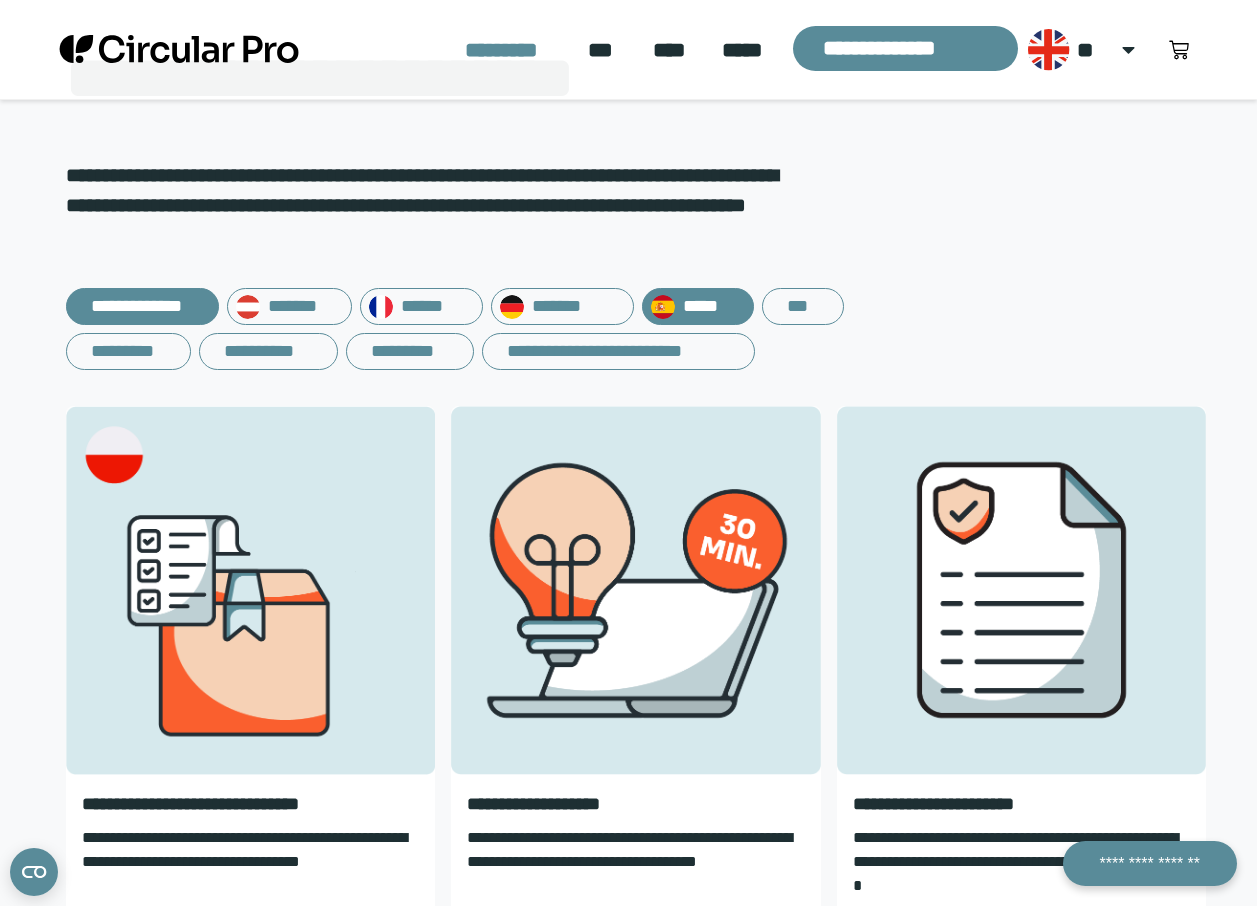 click on "*****" at bounding box center (698, 306) 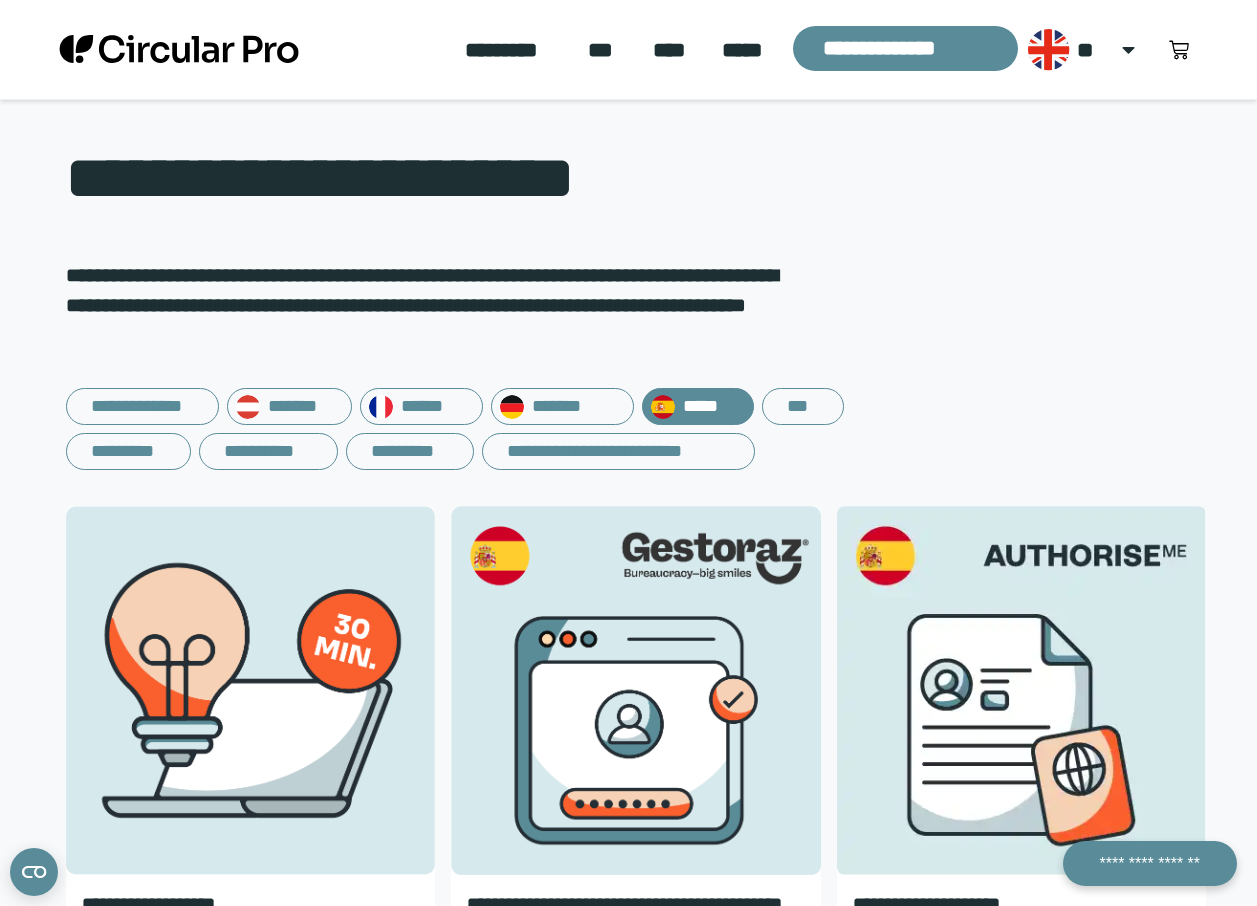 scroll, scrollTop: 0, scrollLeft: 0, axis: both 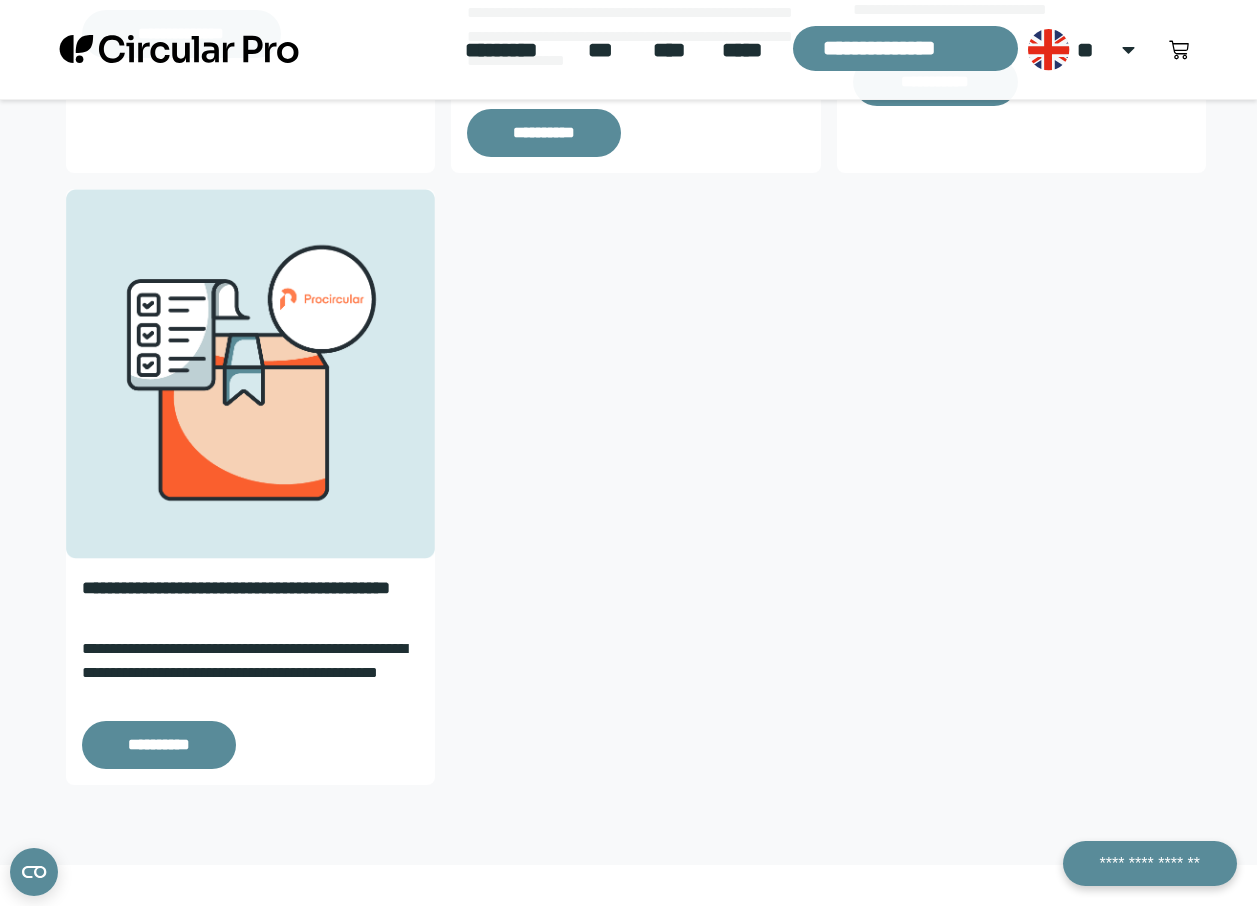 click on "**********" at bounding box center [250, 602] 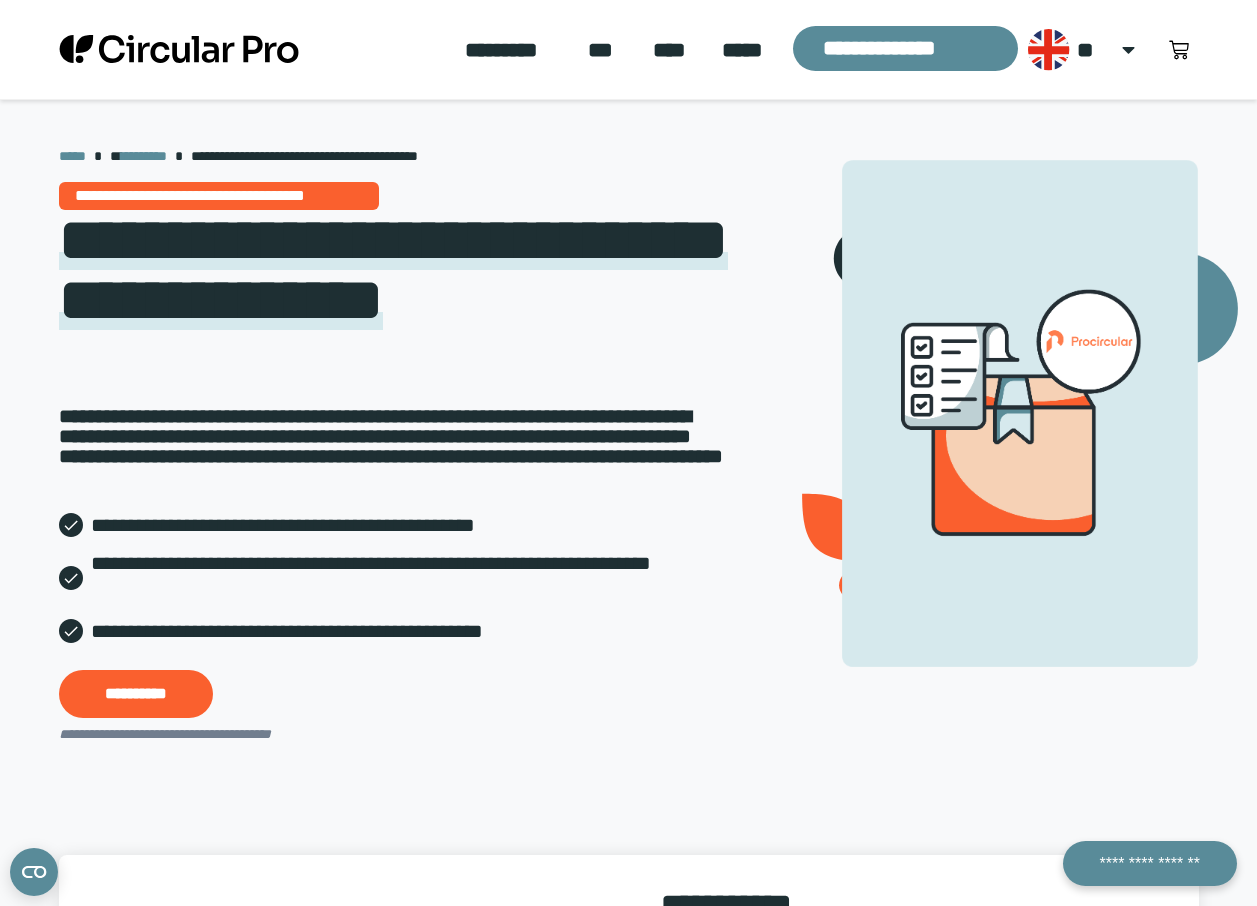 scroll, scrollTop: 0, scrollLeft: 0, axis: both 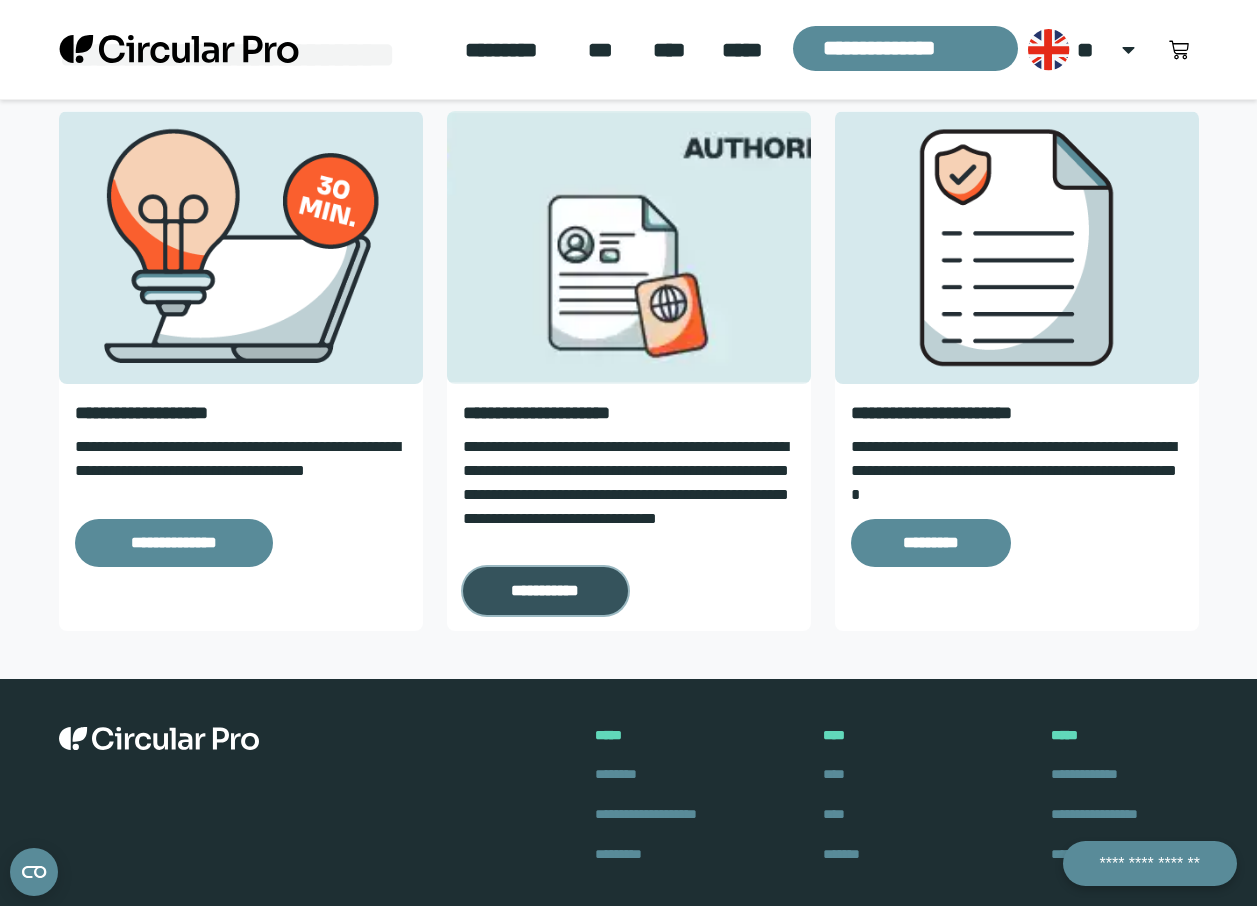 click on "**********" at bounding box center (546, 591) 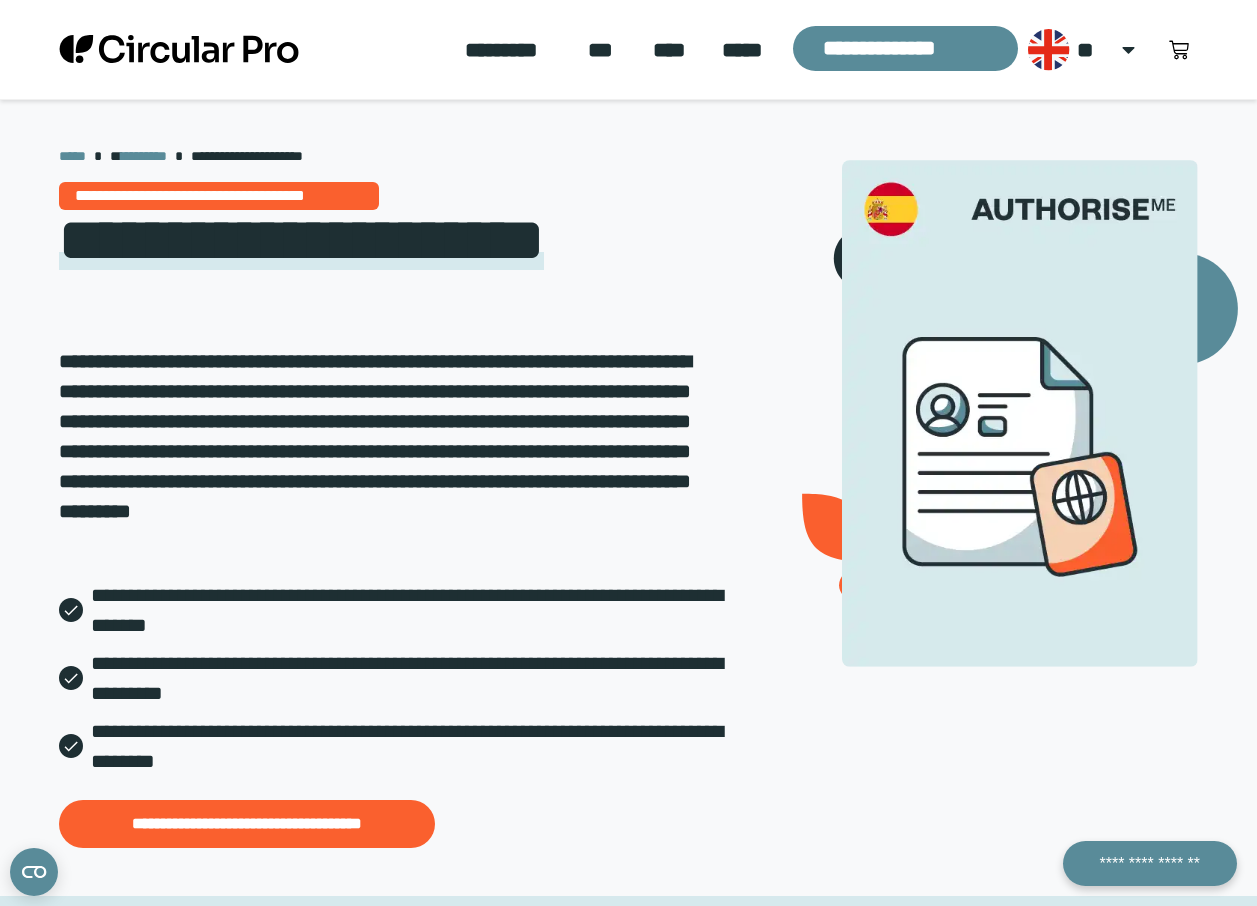 scroll, scrollTop: 0, scrollLeft: 0, axis: both 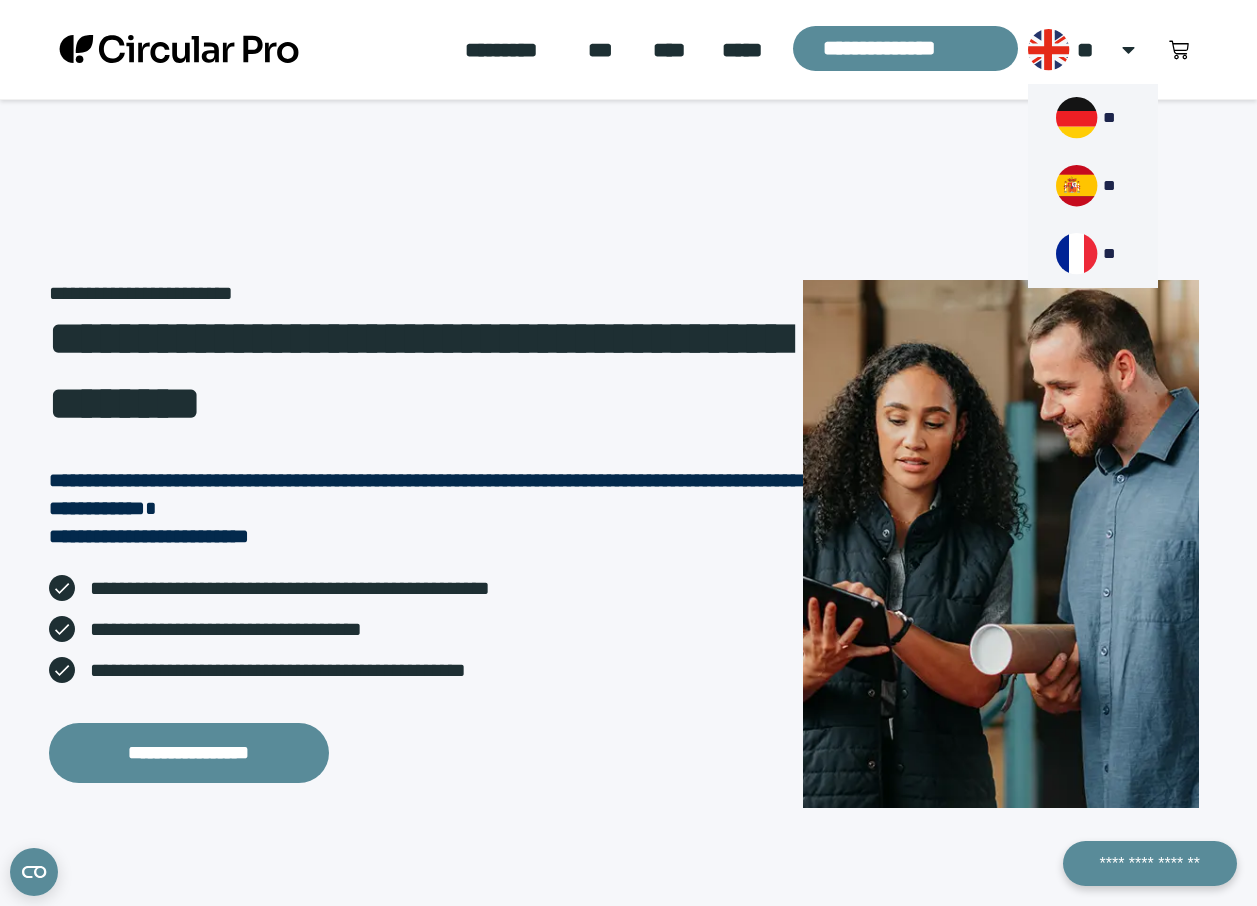 click on "**" 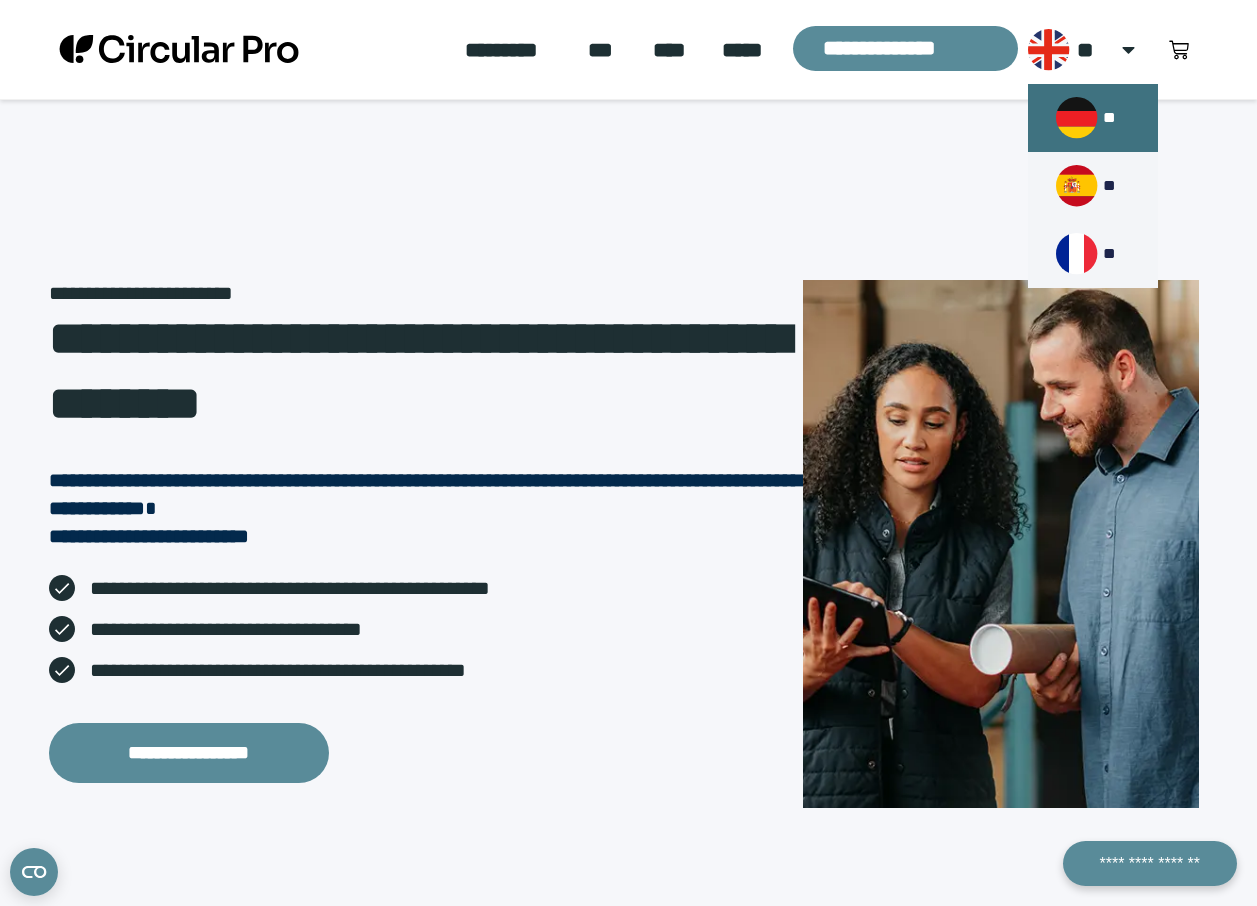 scroll, scrollTop: 0, scrollLeft: 0, axis: both 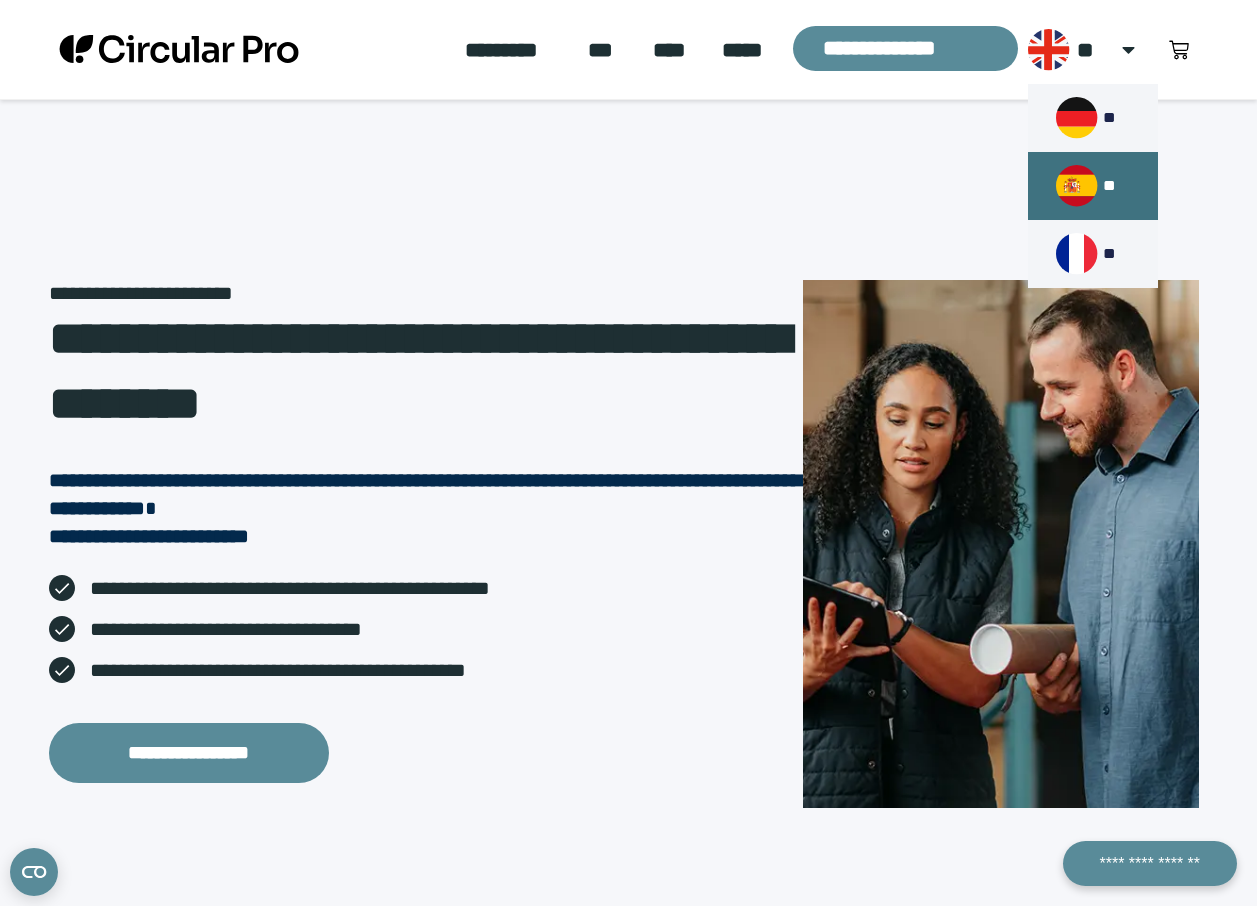 click 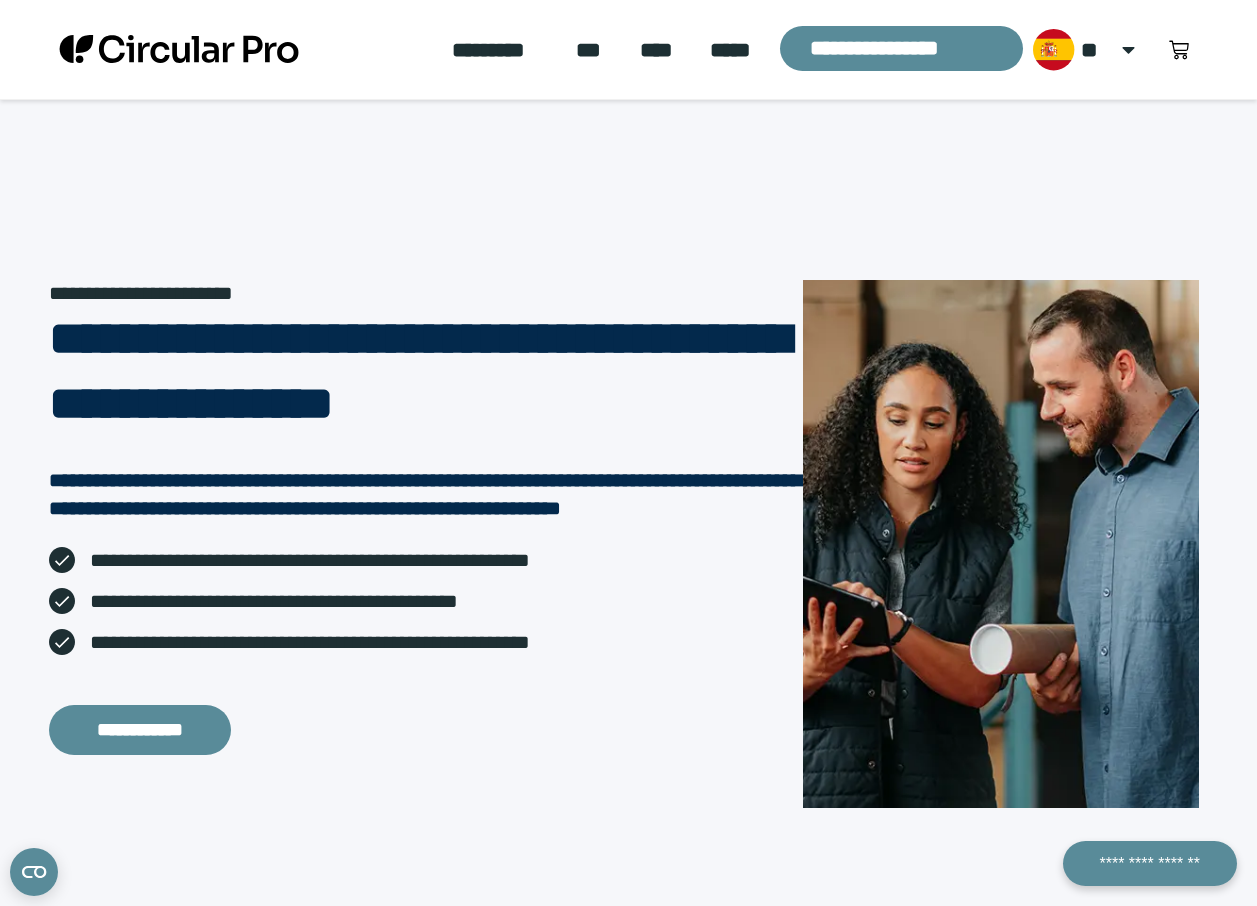 scroll, scrollTop: 0, scrollLeft: 0, axis: both 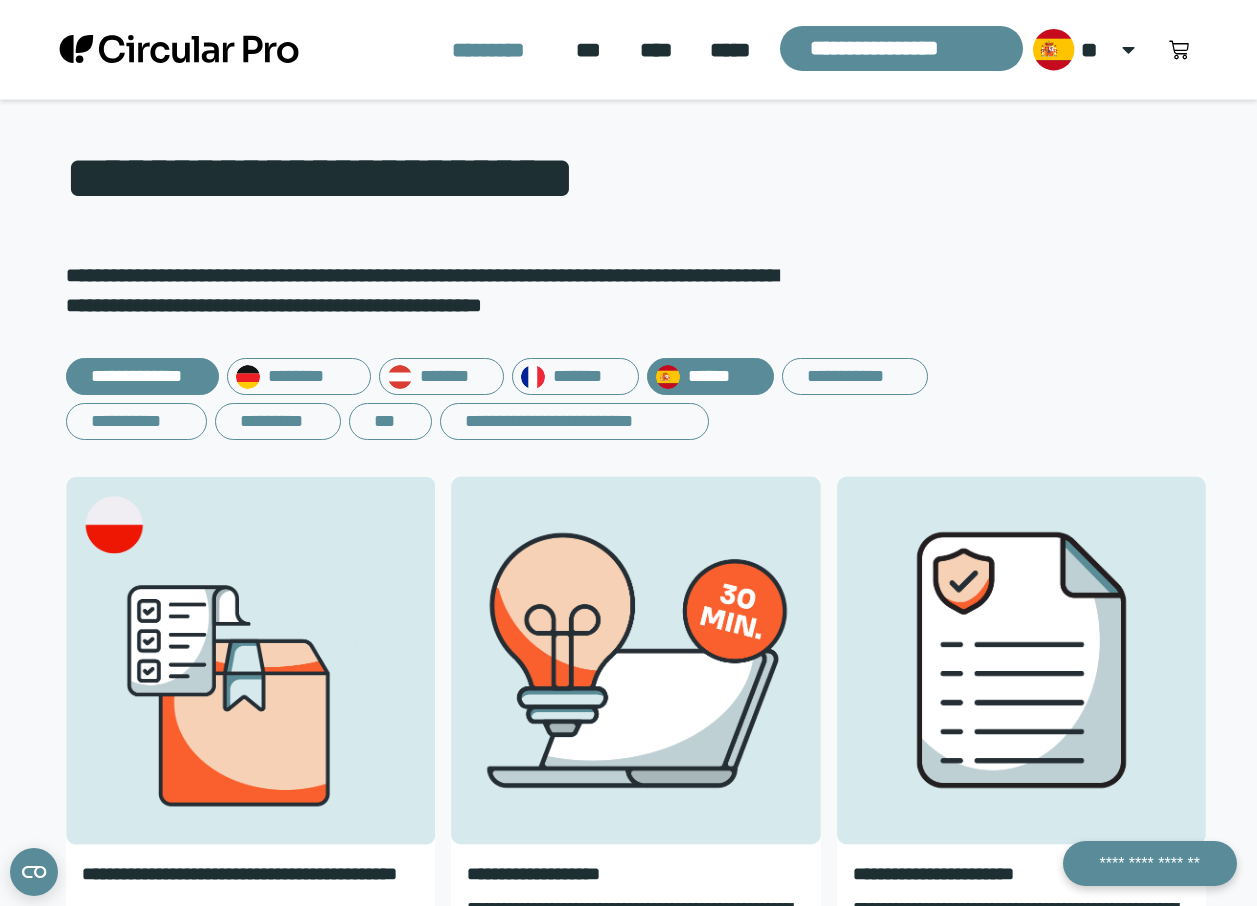 click on "******" at bounding box center (710, 376) 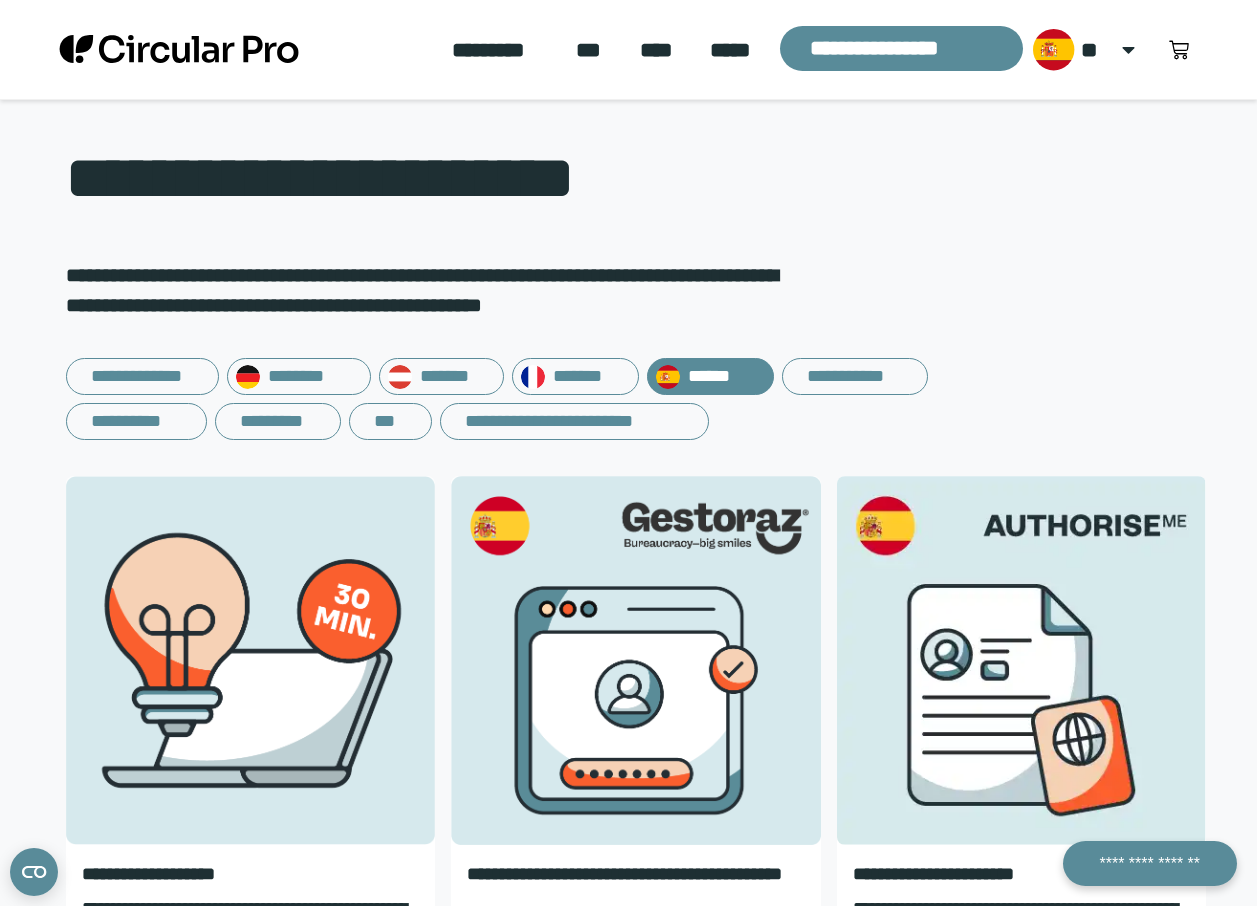 scroll, scrollTop: 0, scrollLeft: 0, axis: both 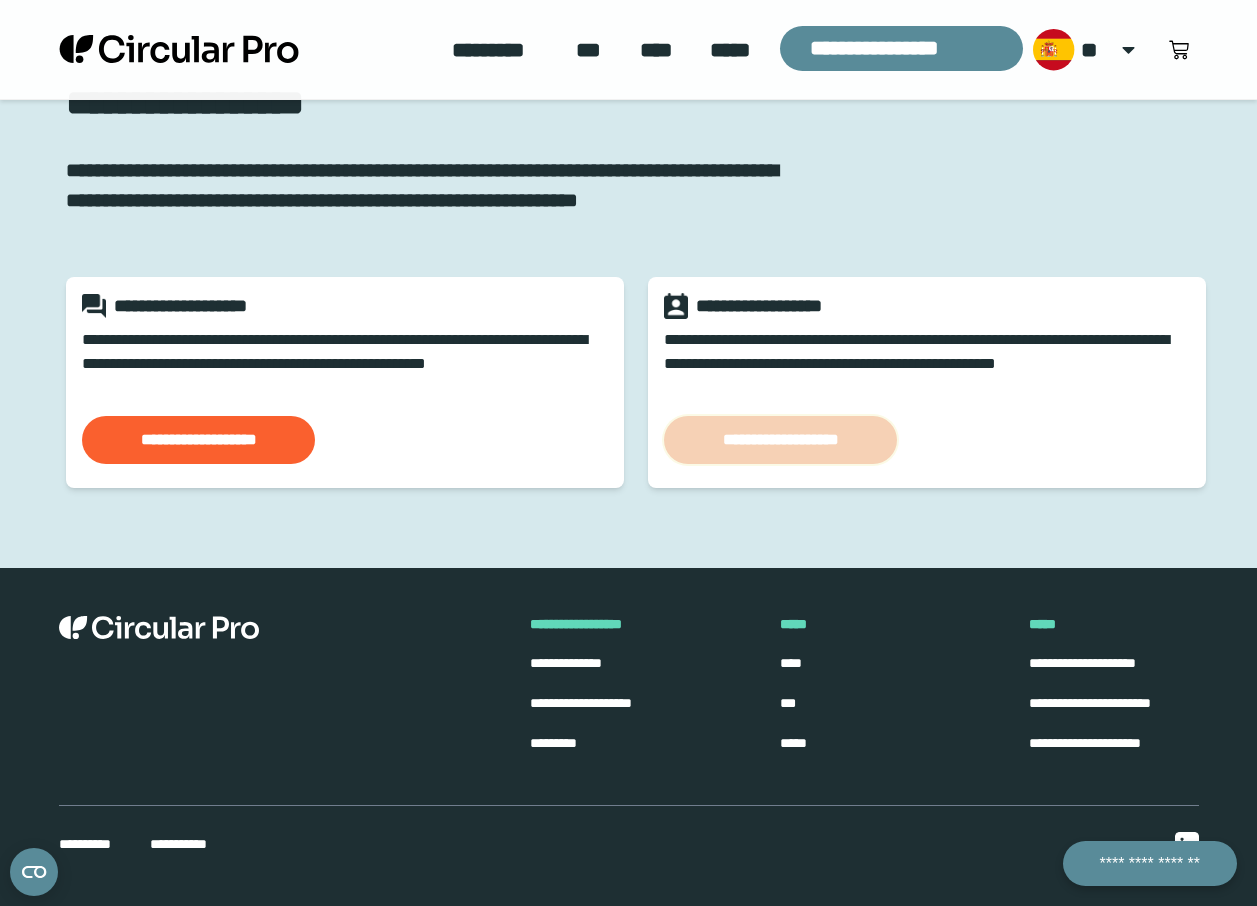 click on "**********" at bounding box center [780, 440] 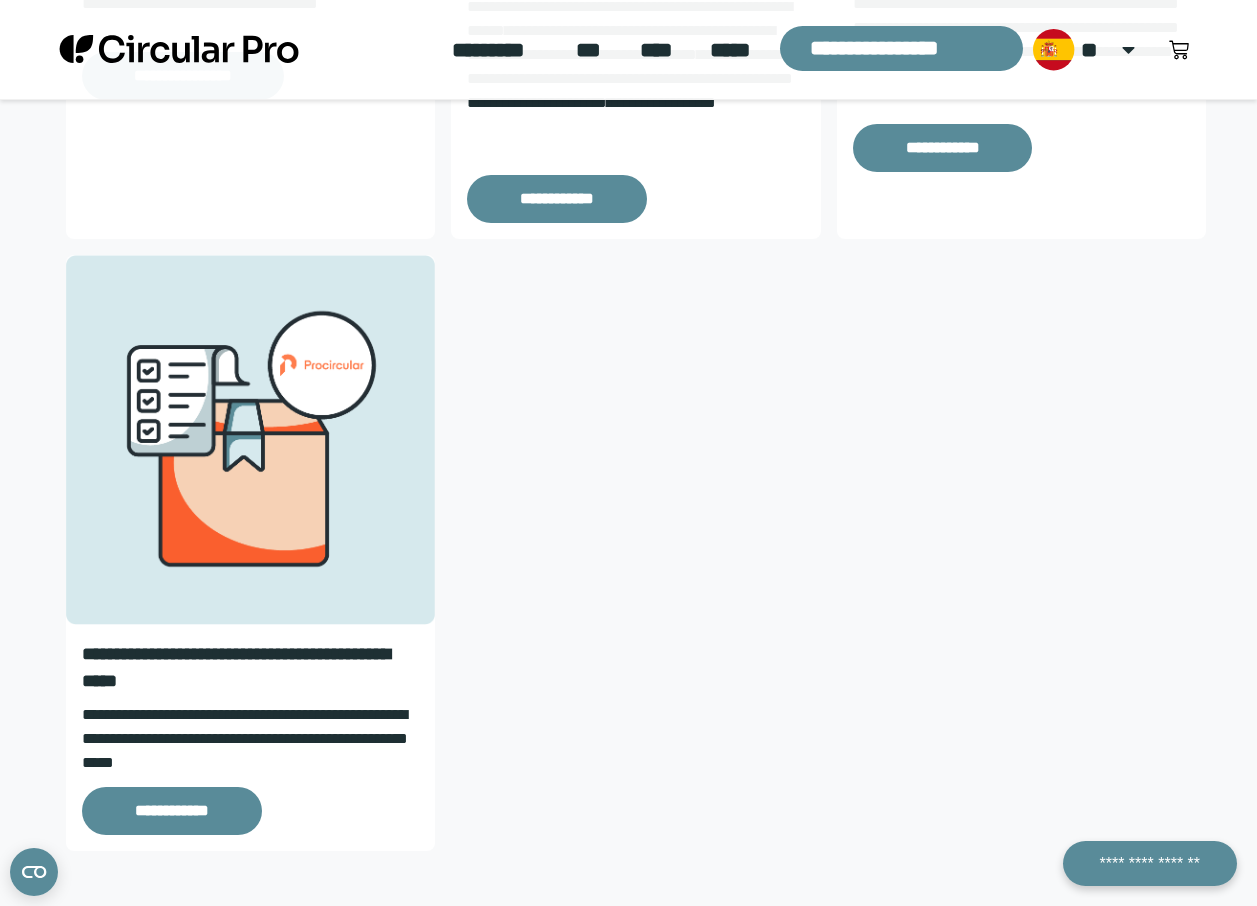 scroll, scrollTop: 881, scrollLeft: 0, axis: vertical 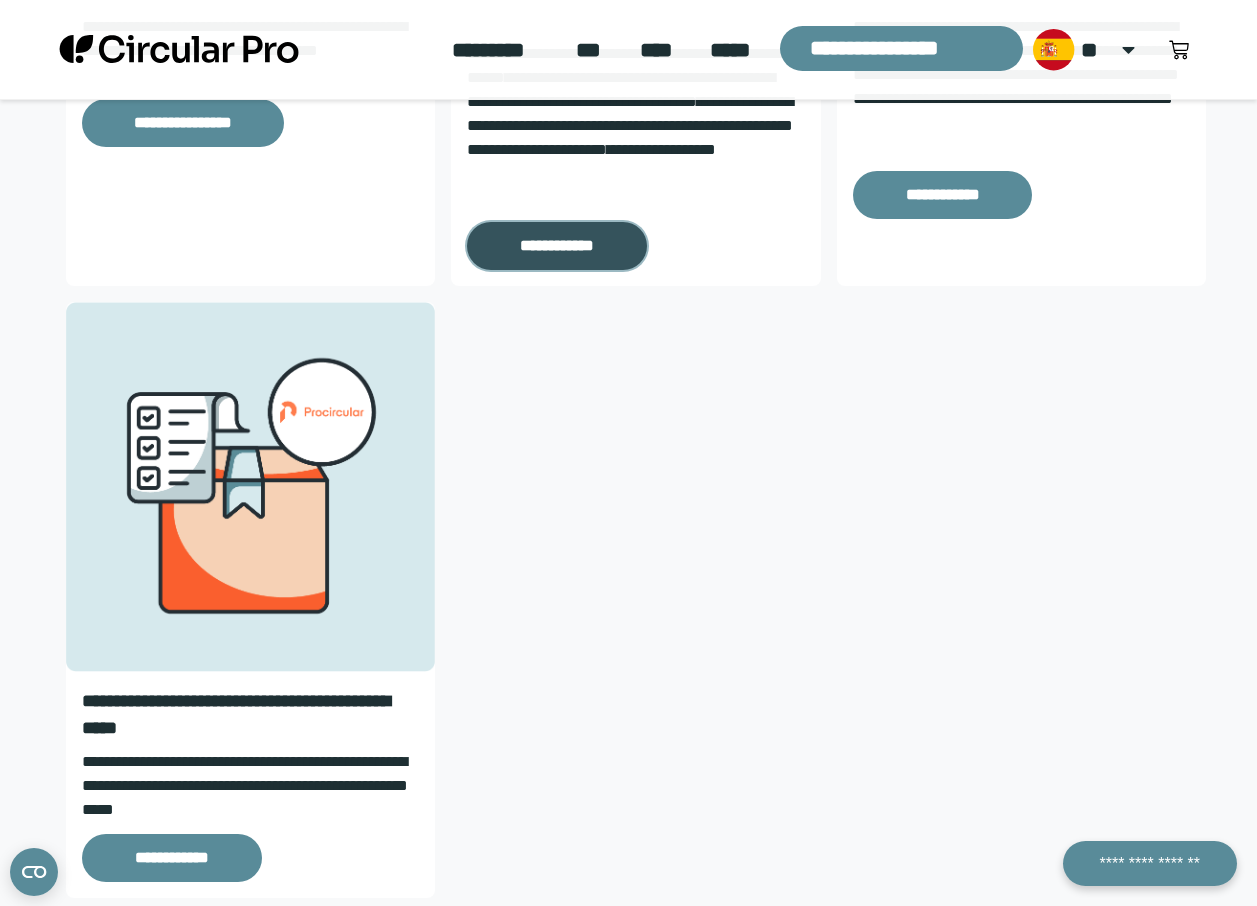 click on "**********" at bounding box center (557, 246) 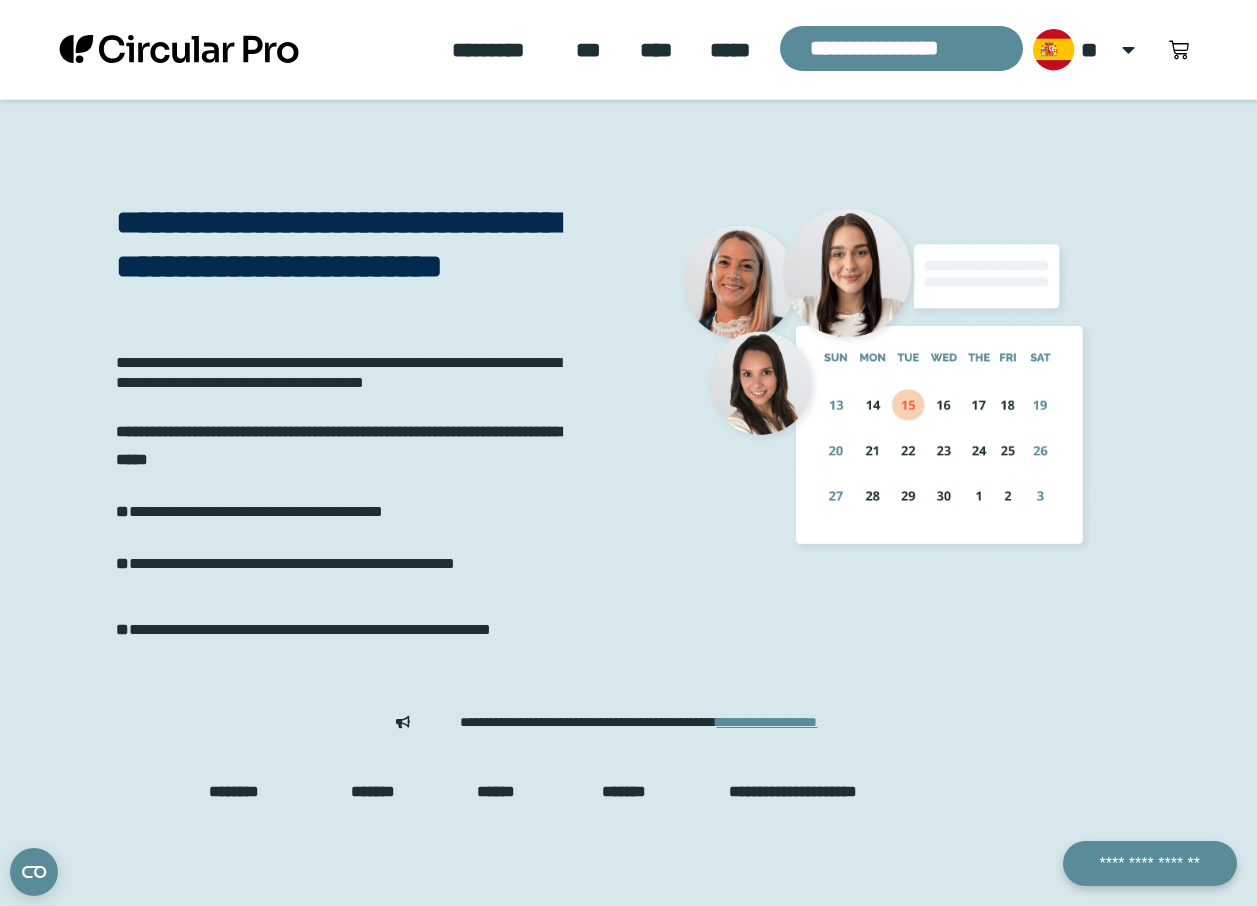 scroll, scrollTop: 500, scrollLeft: 0, axis: vertical 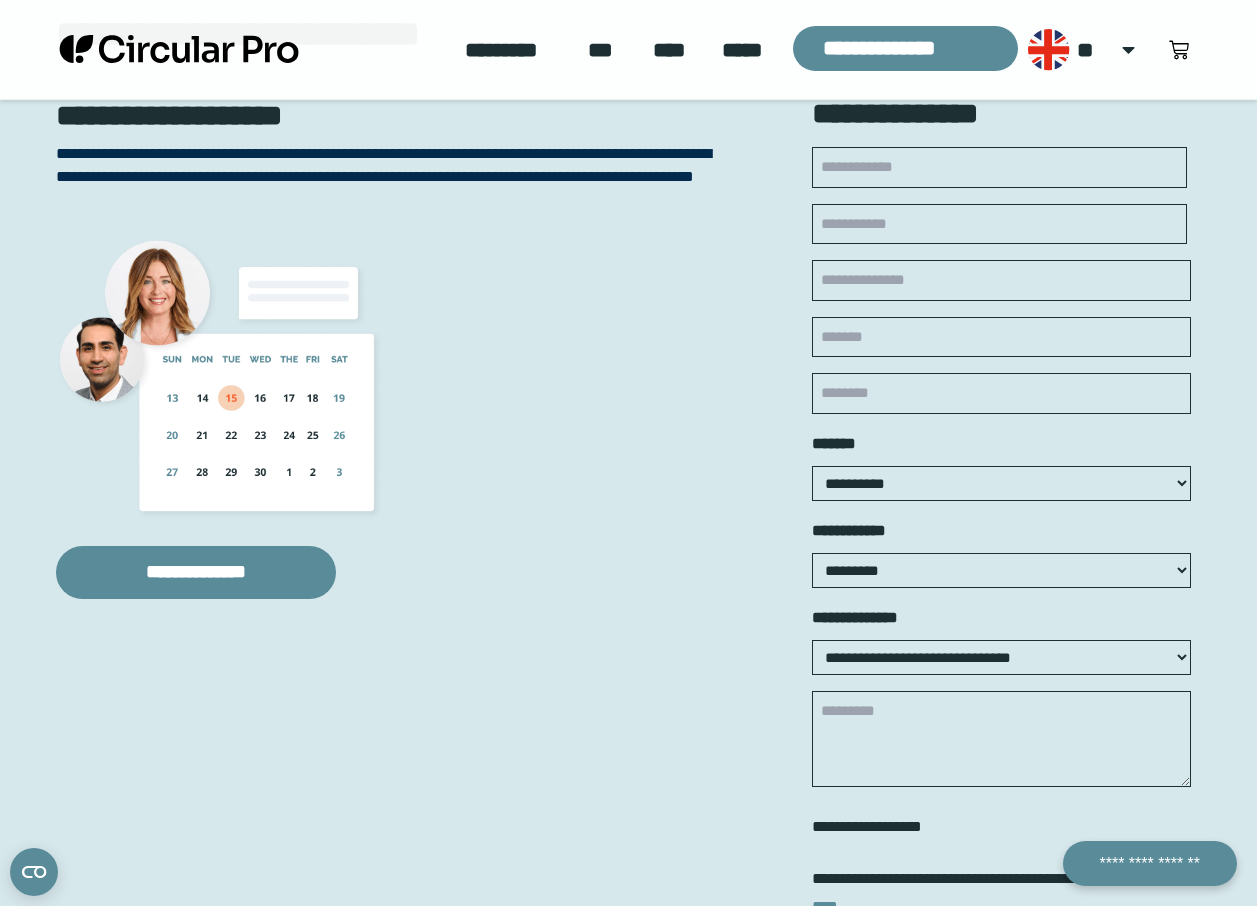 click on "**********" at bounding box center (1001, 483) 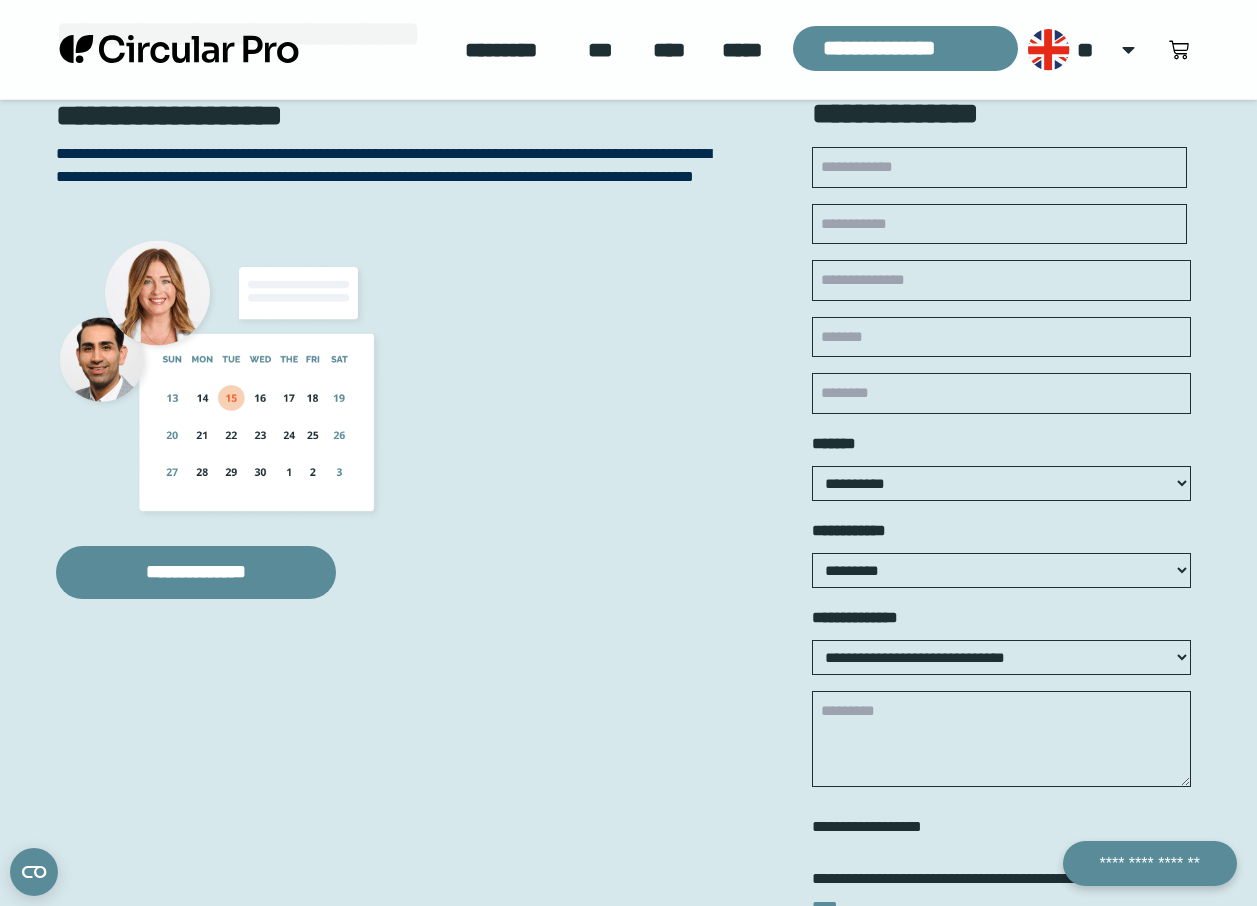 click on "**********" at bounding box center (1001, 657) 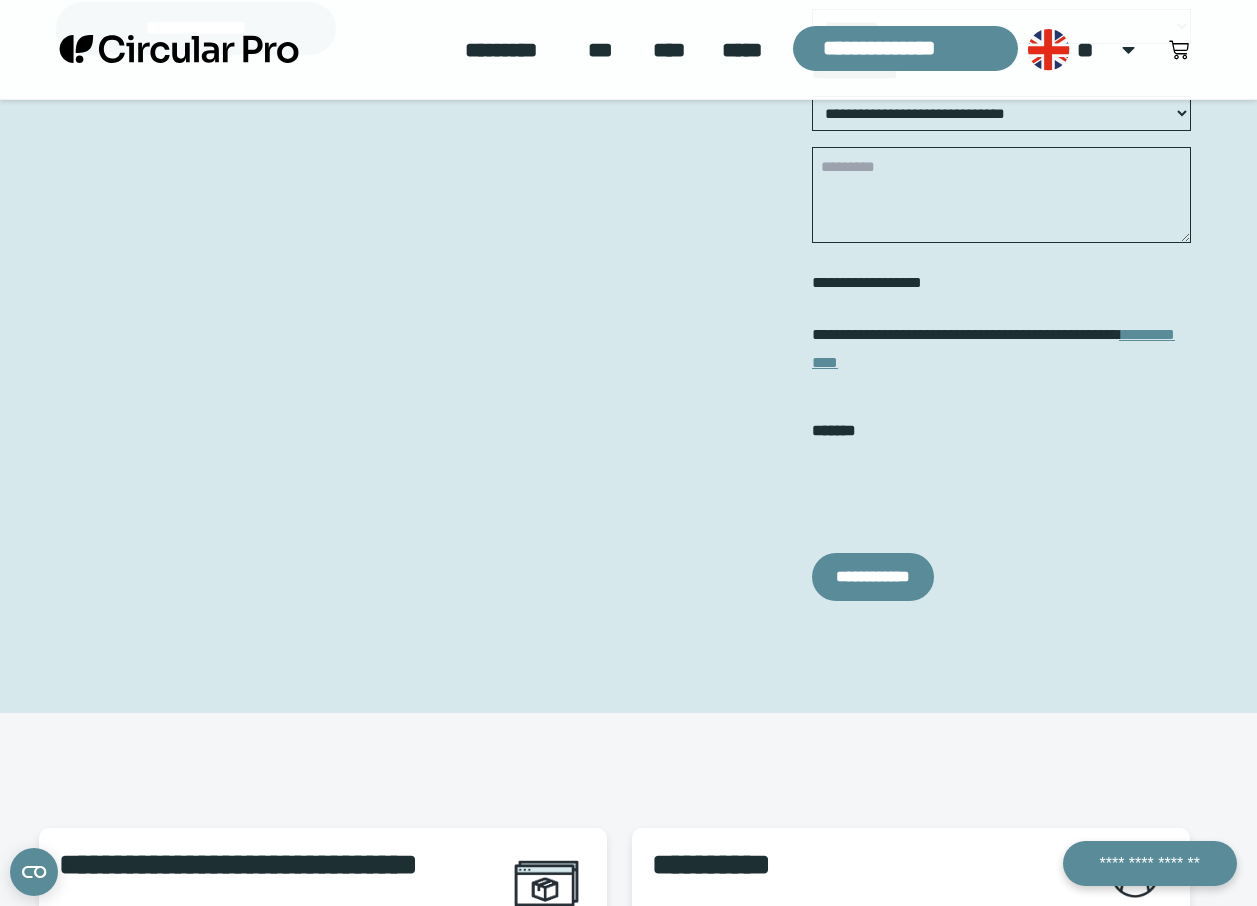 scroll, scrollTop: 1800, scrollLeft: 0, axis: vertical 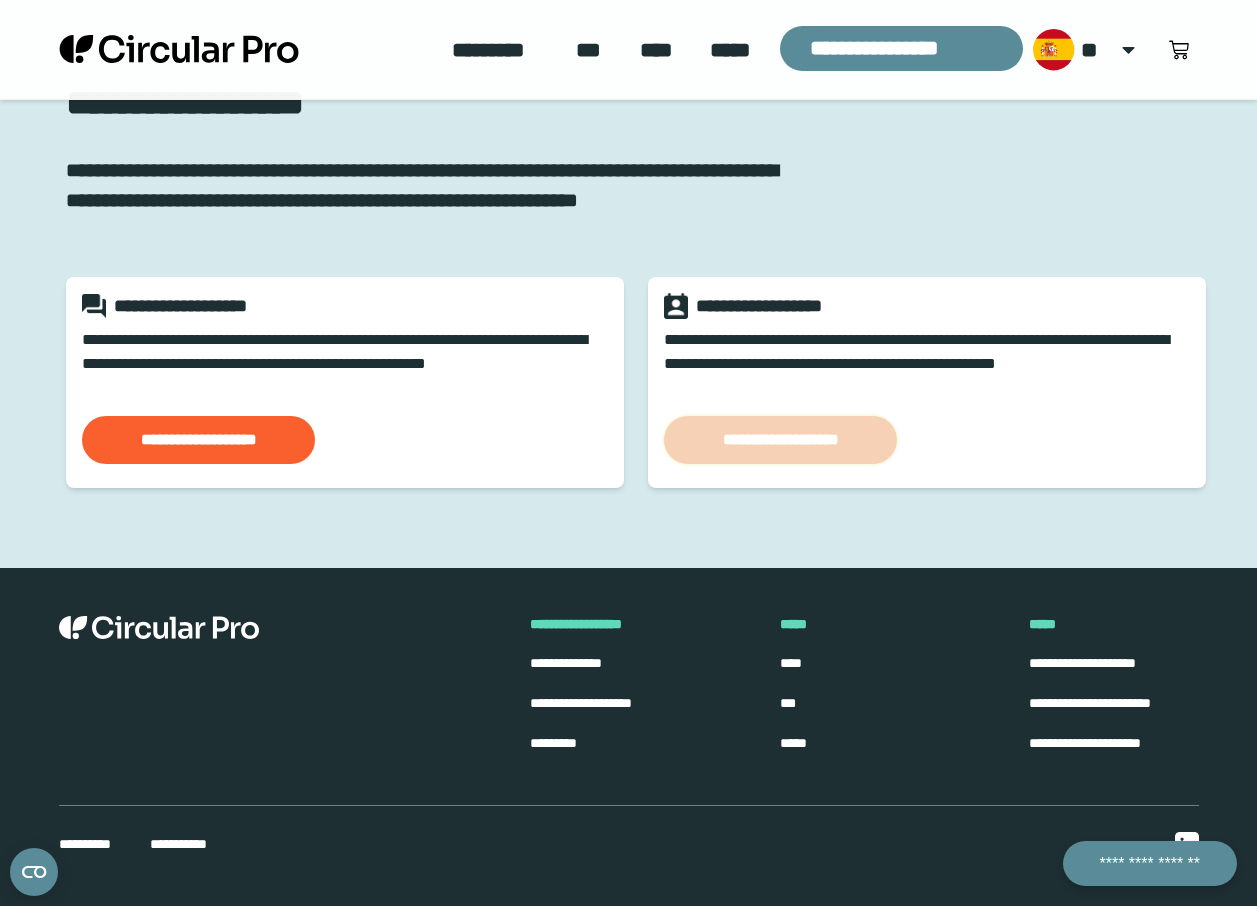 click on "**********" at bounding box center (780, 440) 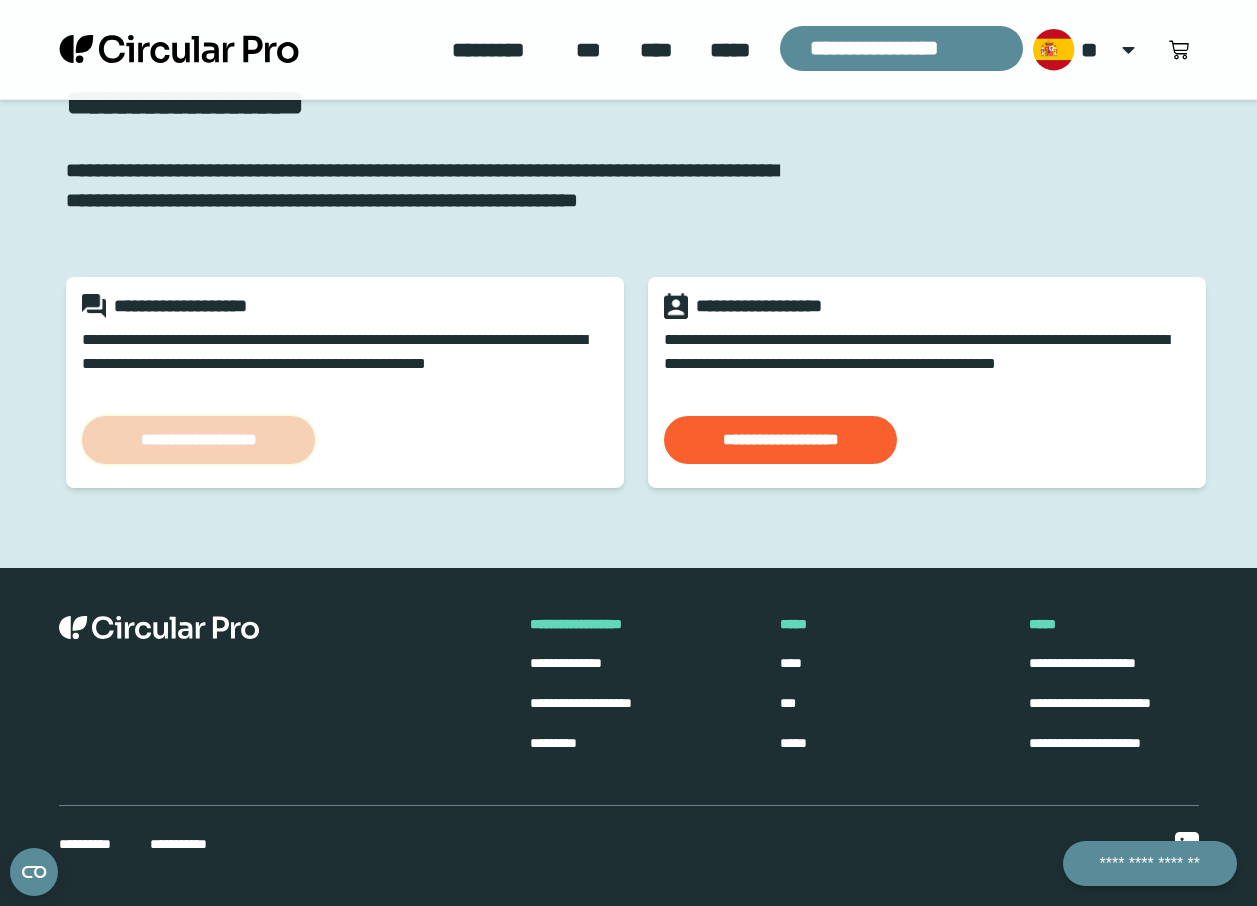 click on "**********" at bounding box center [198, 440] 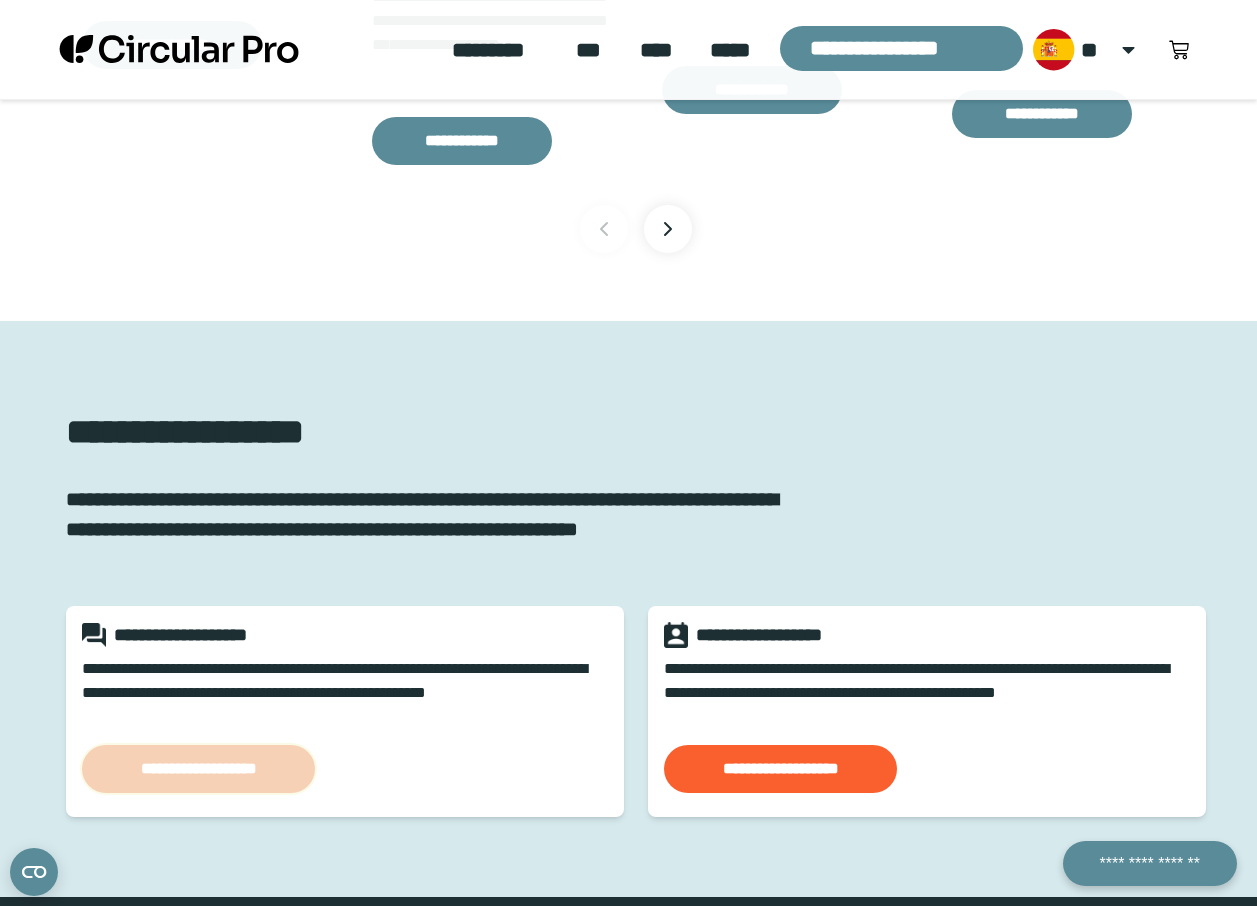 scroll, scrollTop: 3343, scrollLeft: 0, axis: vertical 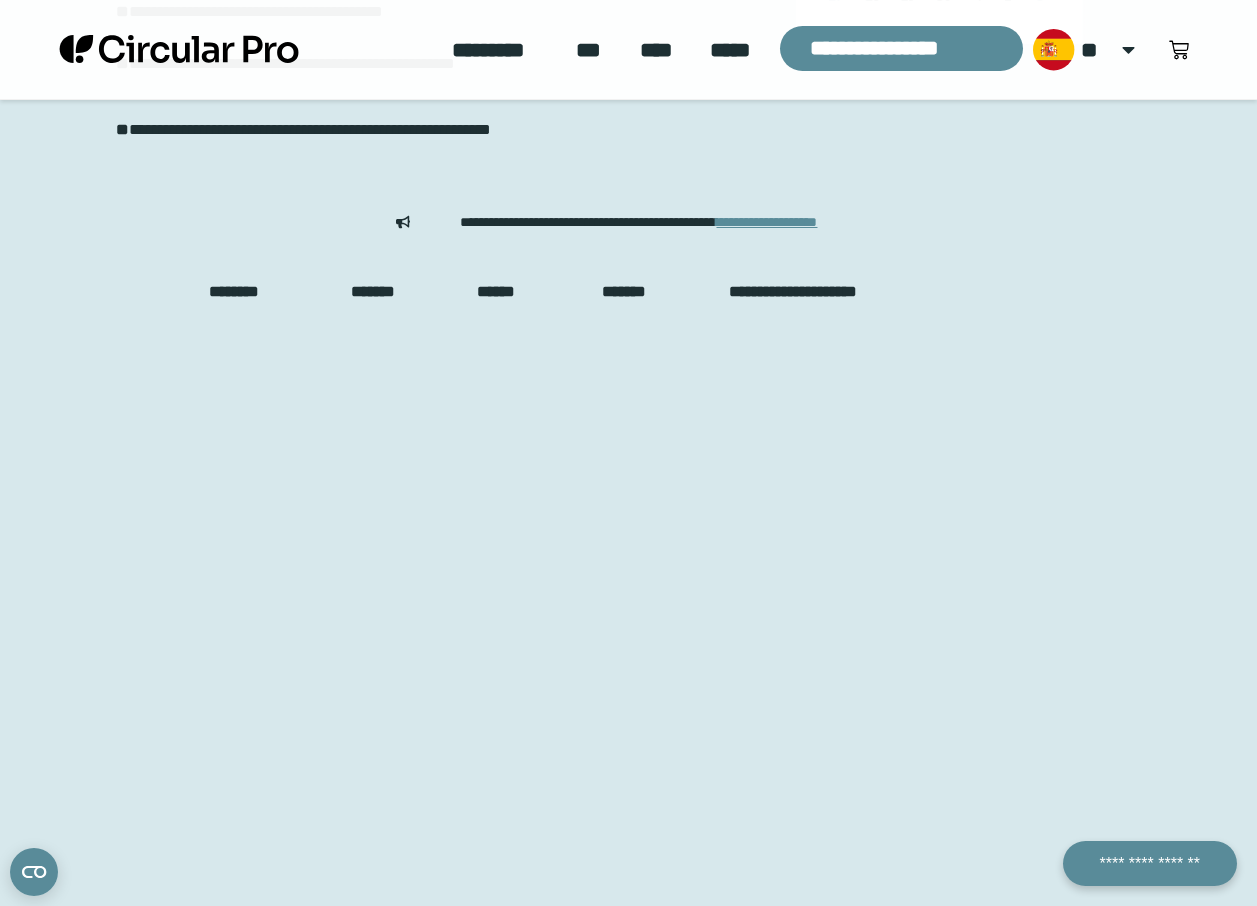 click on "******" at bounding box center (504, 292) 